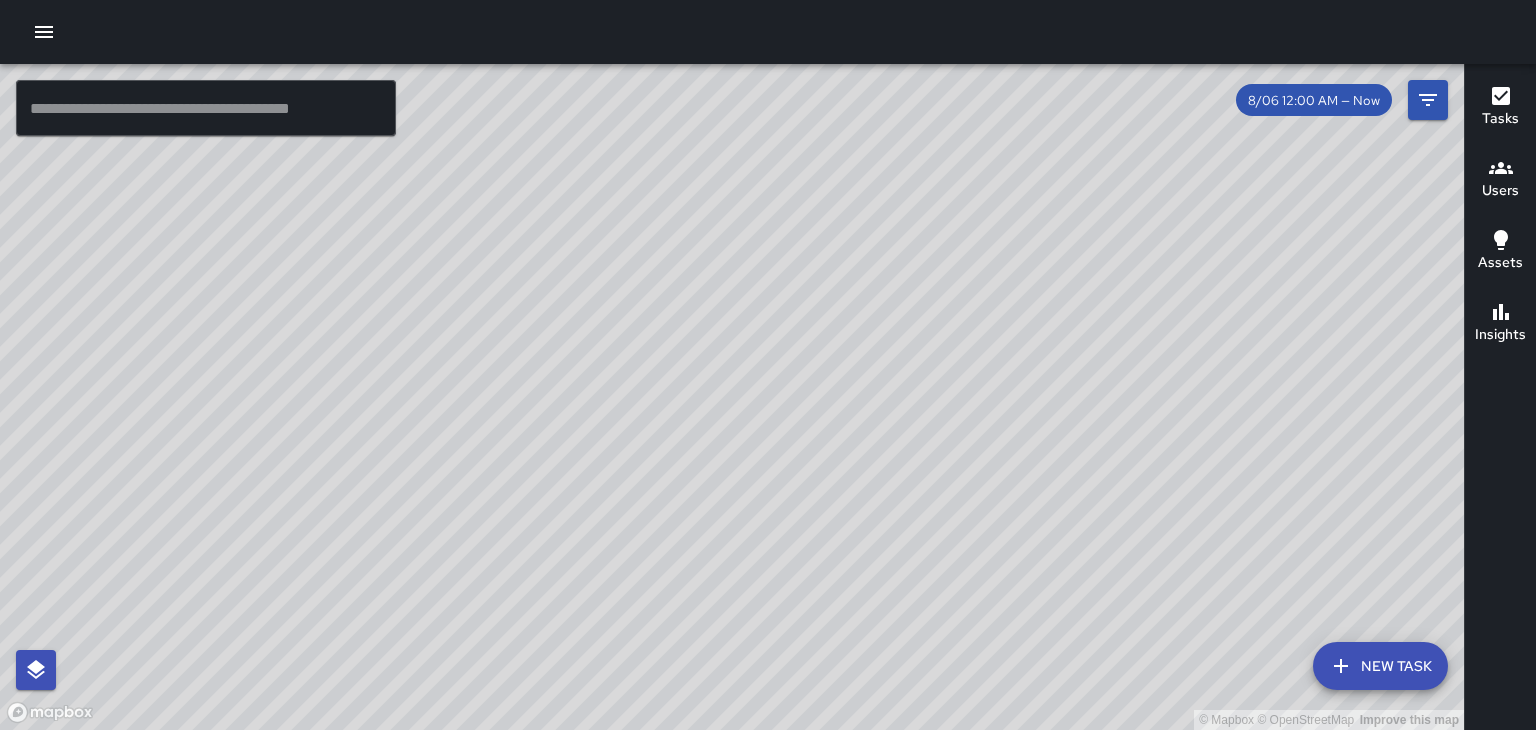 scroll, scrollTop: 0, scrollLeft: 0, axis: both 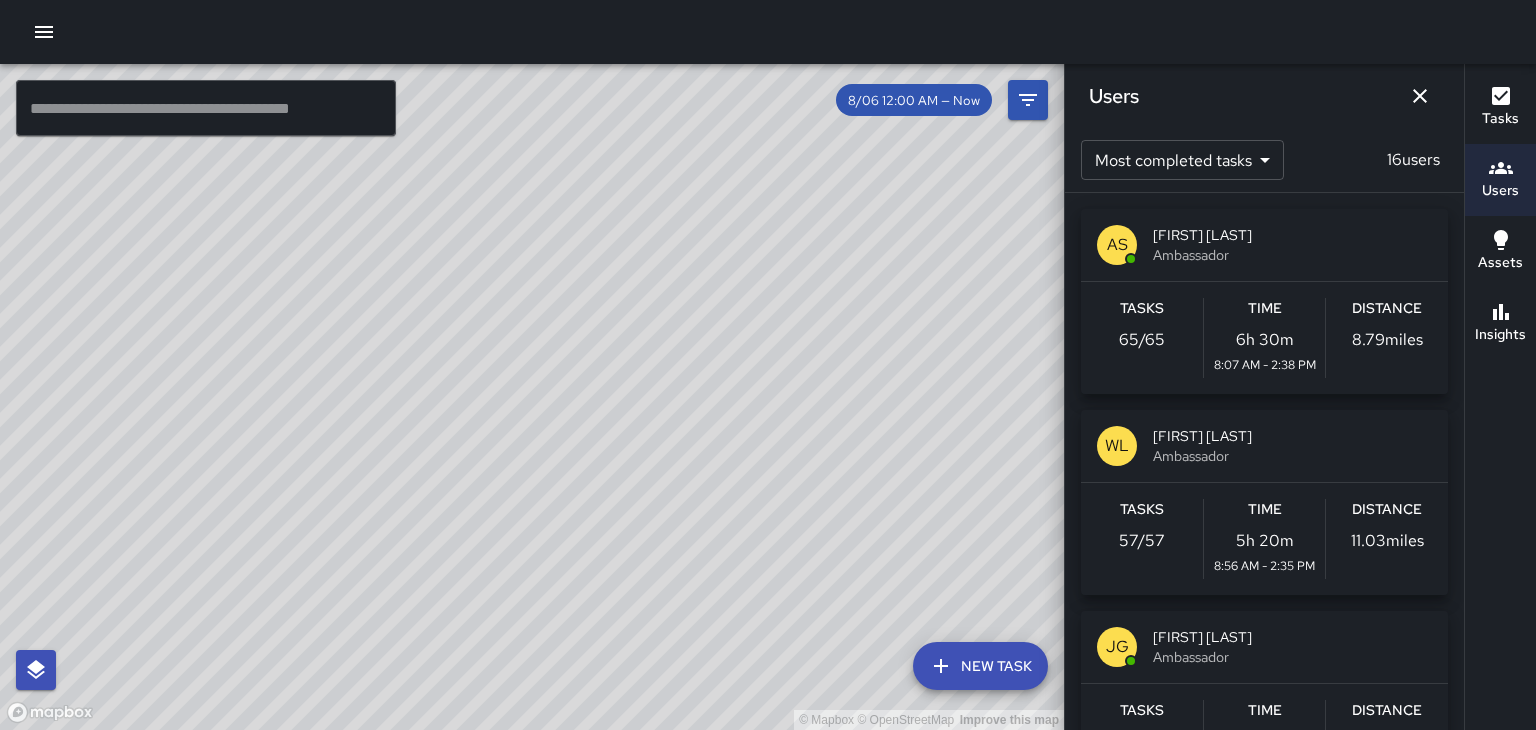 click on "© Mapbox   © OpenStreetMap   Improve this map" at bounding box center [532, 397] 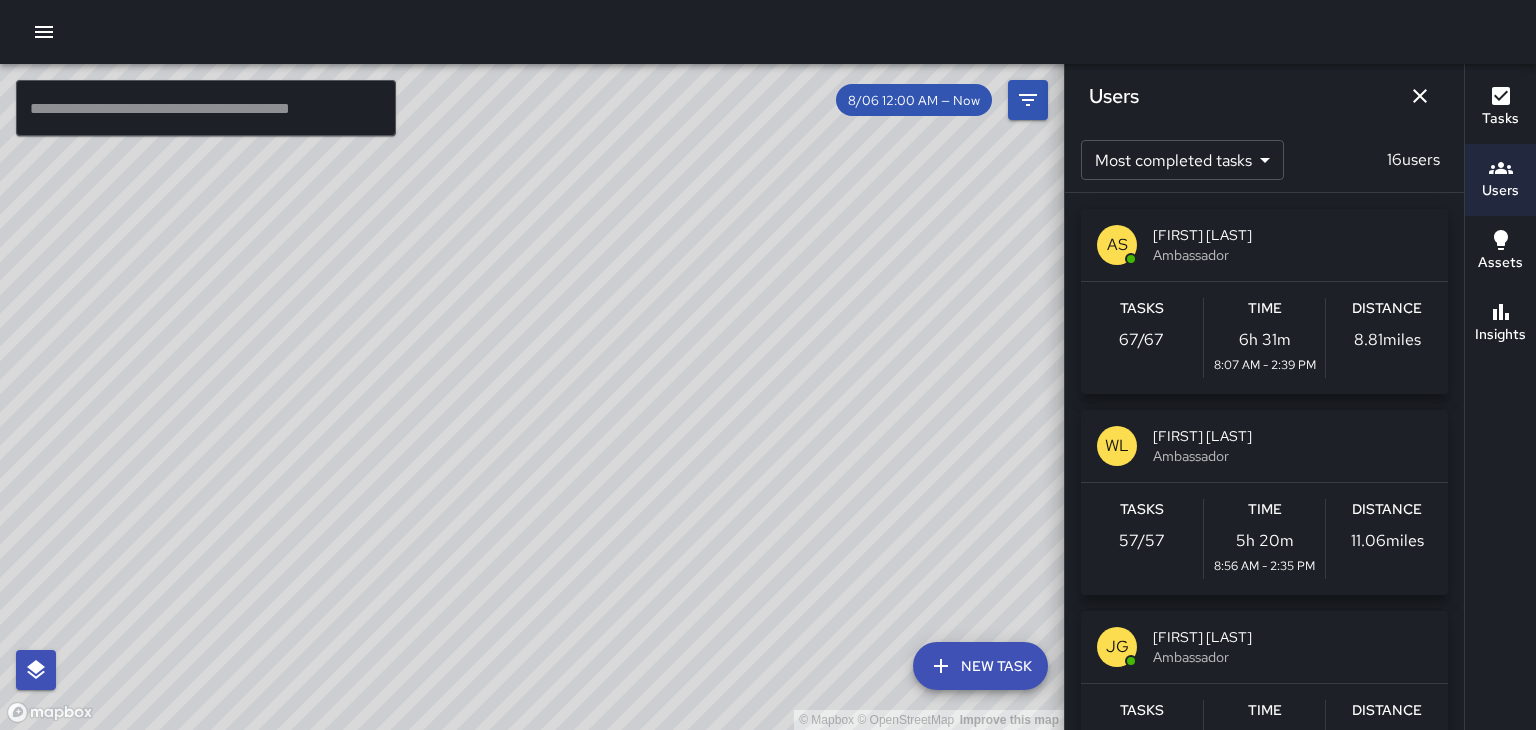 click on "© Mapbox   © OpenStreetMap   Improve this map" at bounding box center [532, 397] 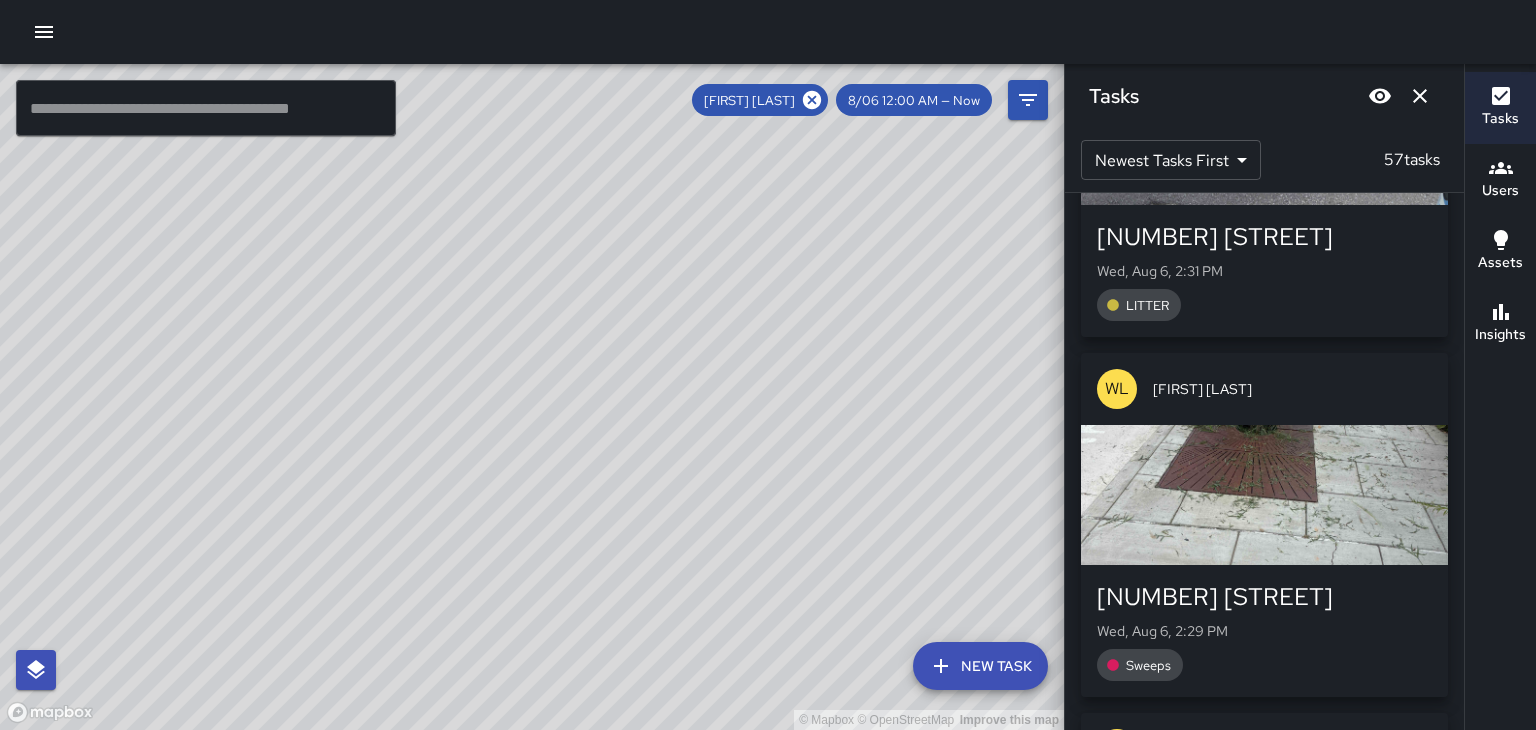 scroll, scrollTop: 215, scrollLeft: 0, axis: vertical 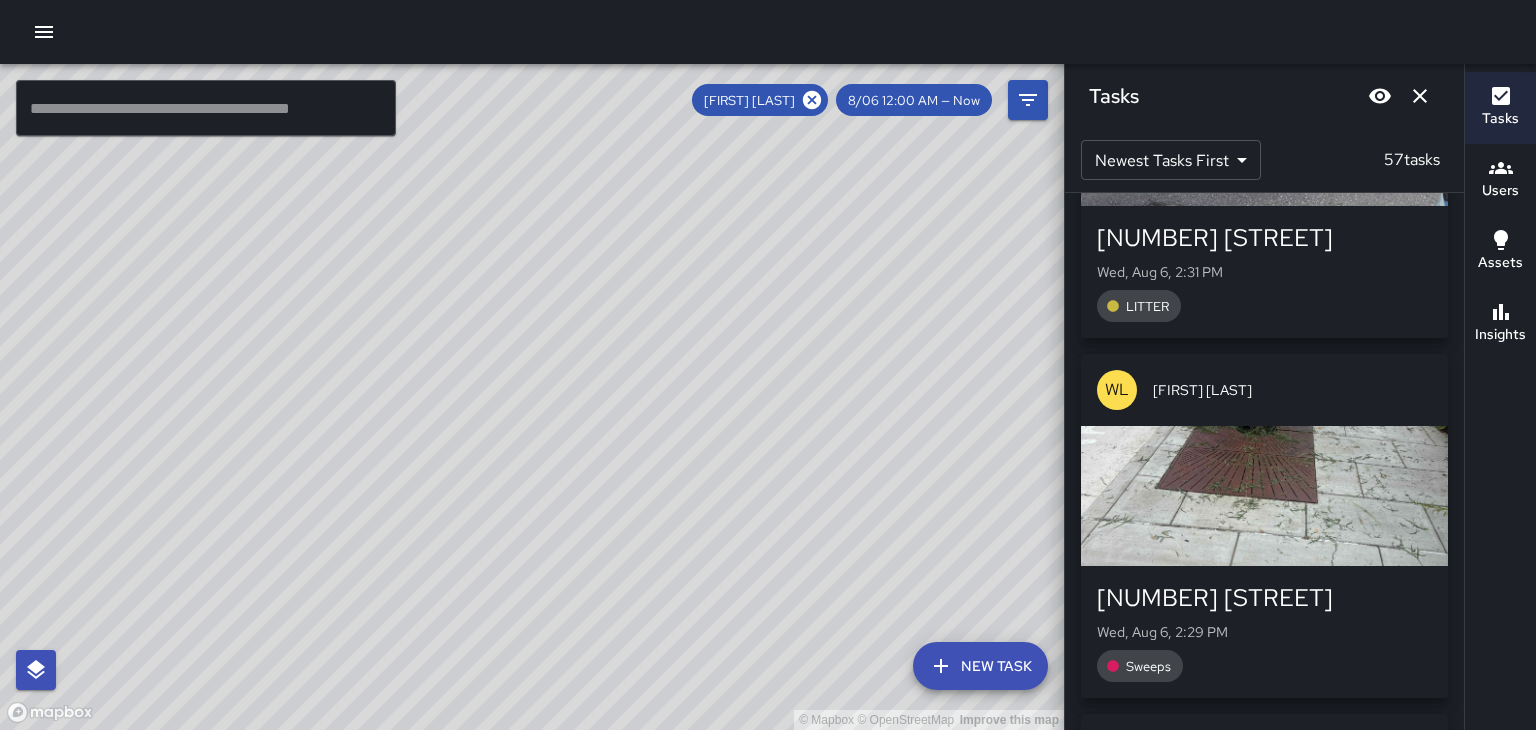 click at bounding box center (1264, 496) 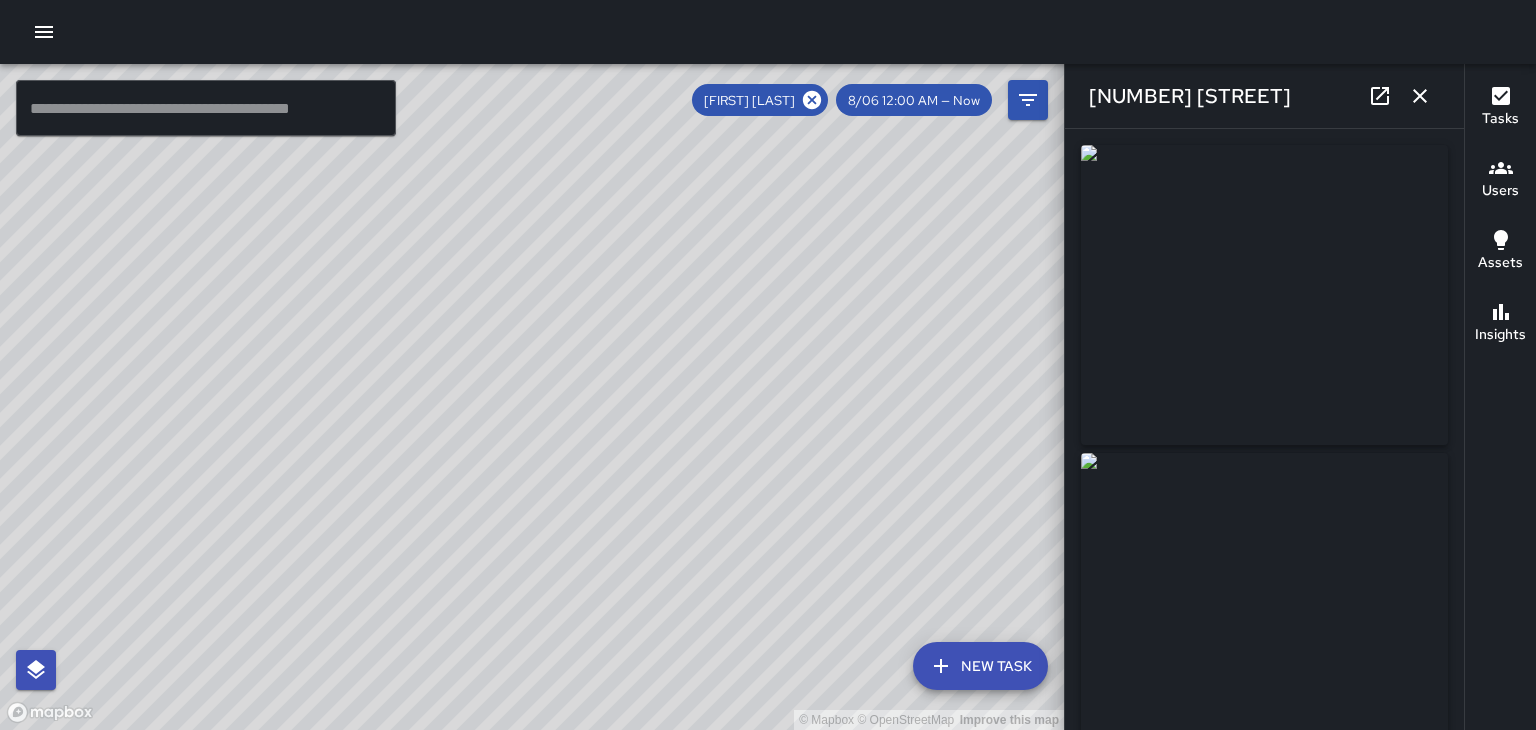 type on "**********" 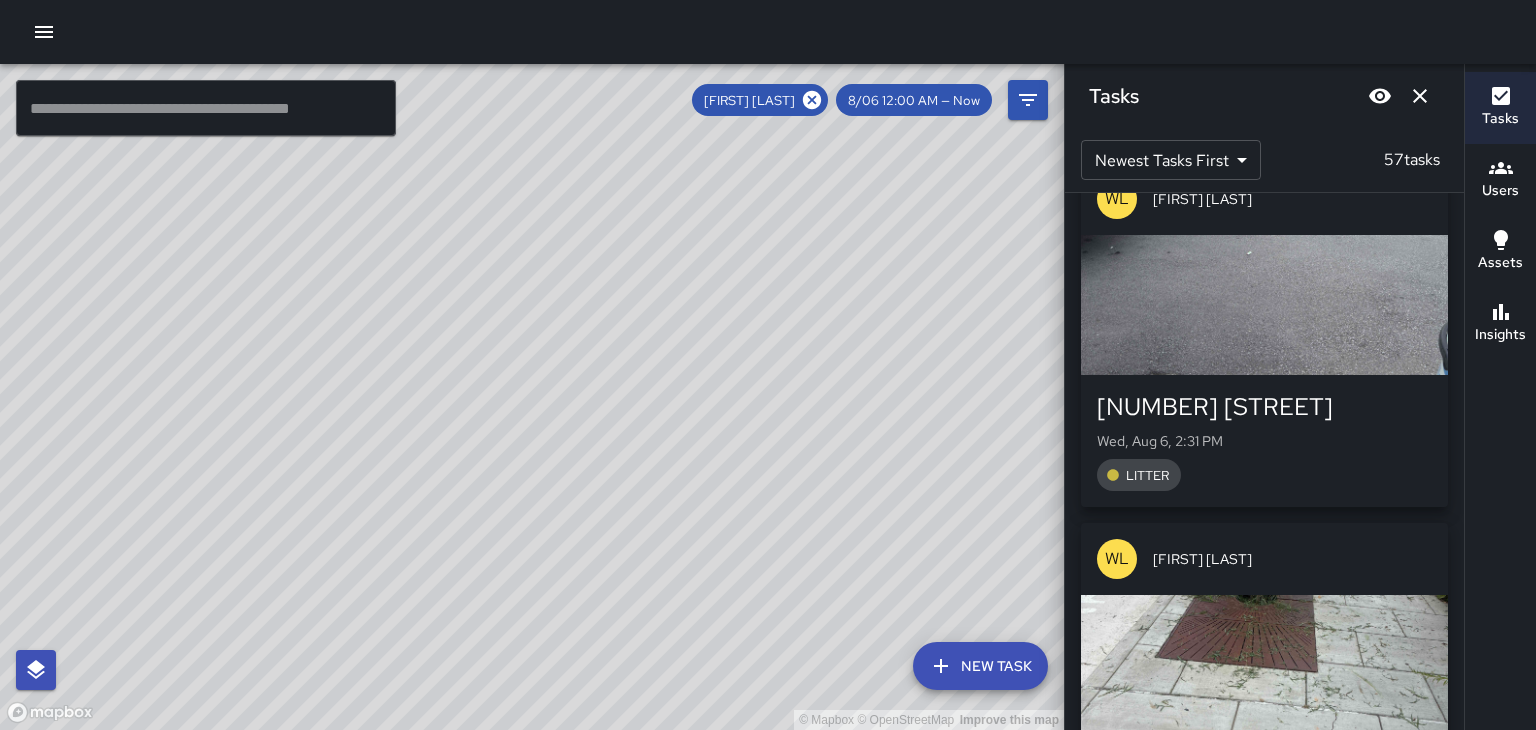 scroll, scrollTop: 0, scrollLeft: 0, axis: both 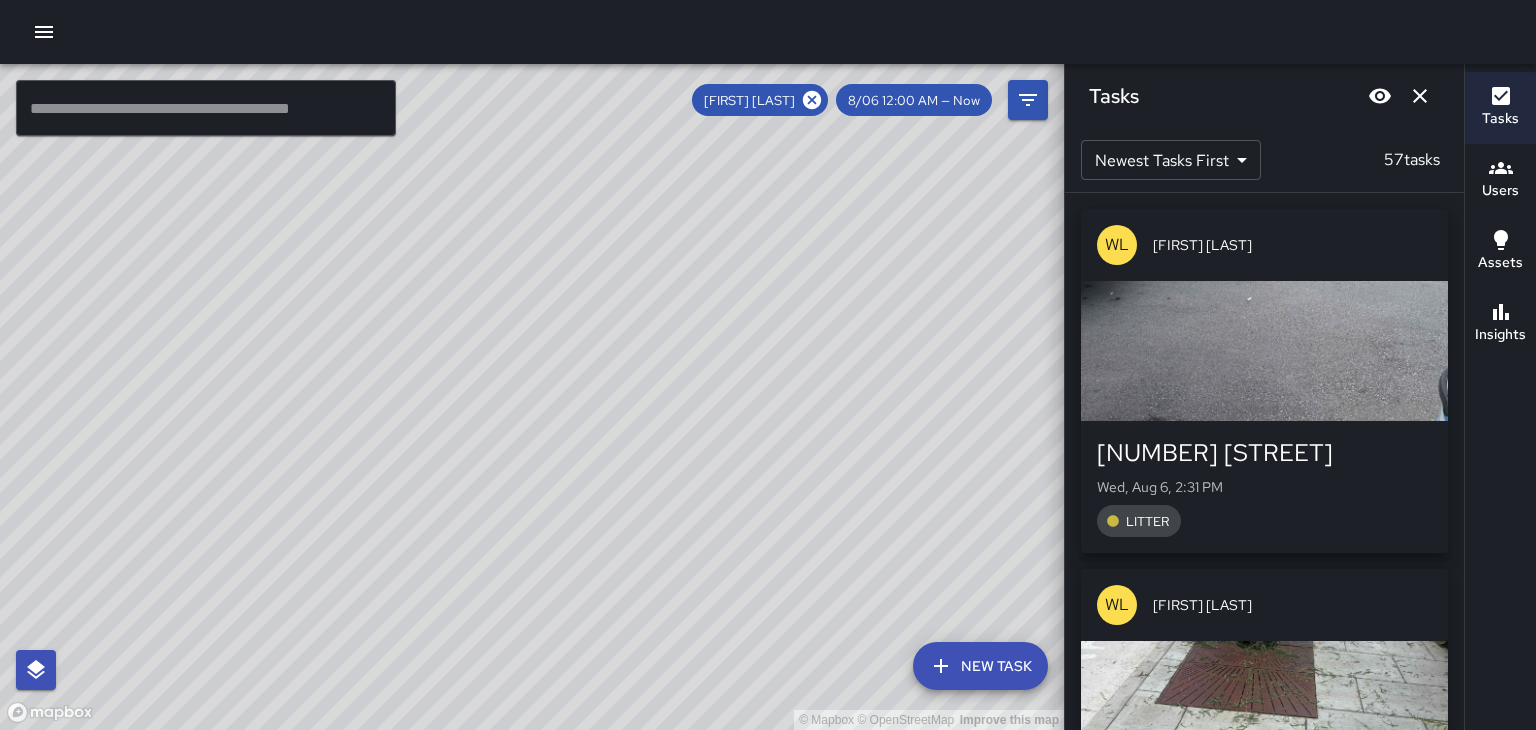 click 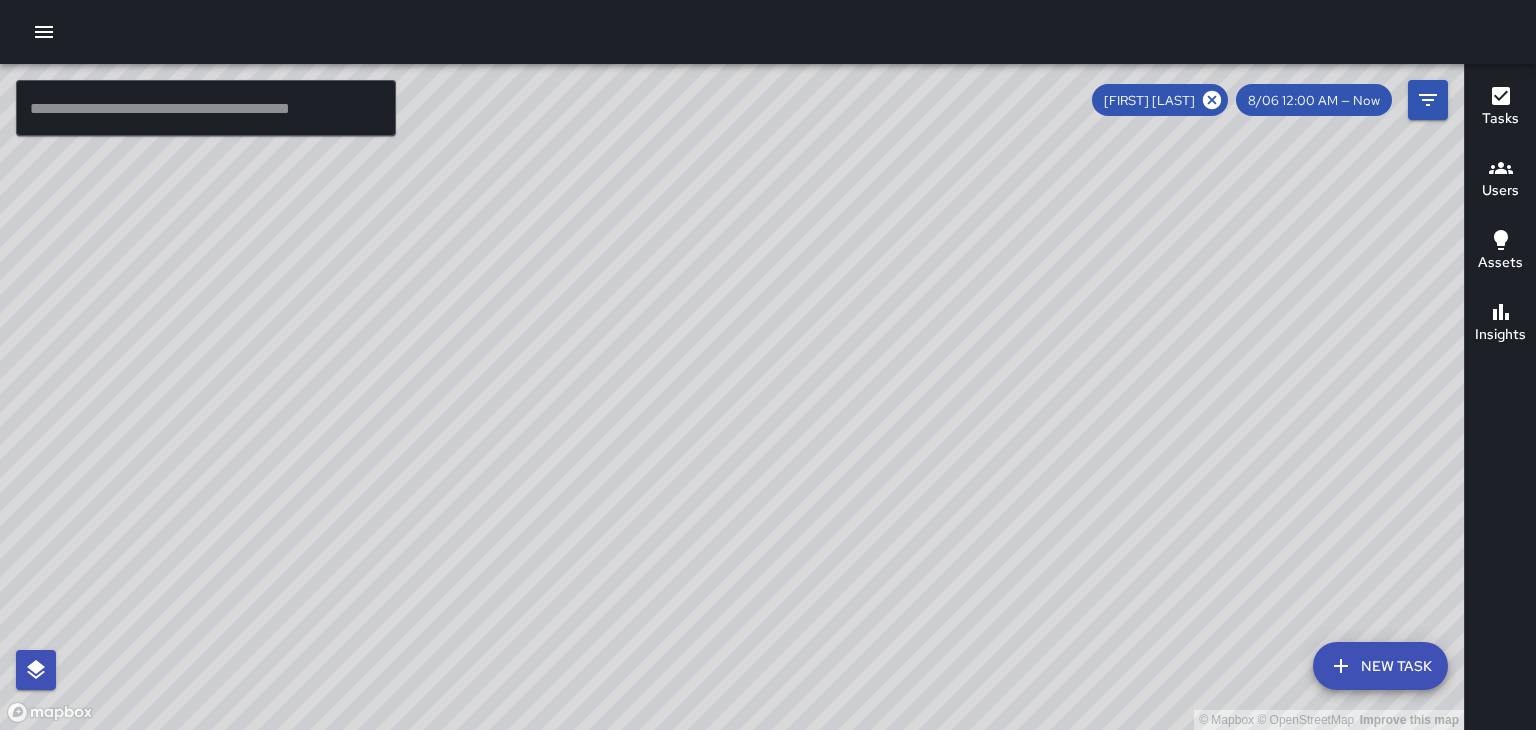 click 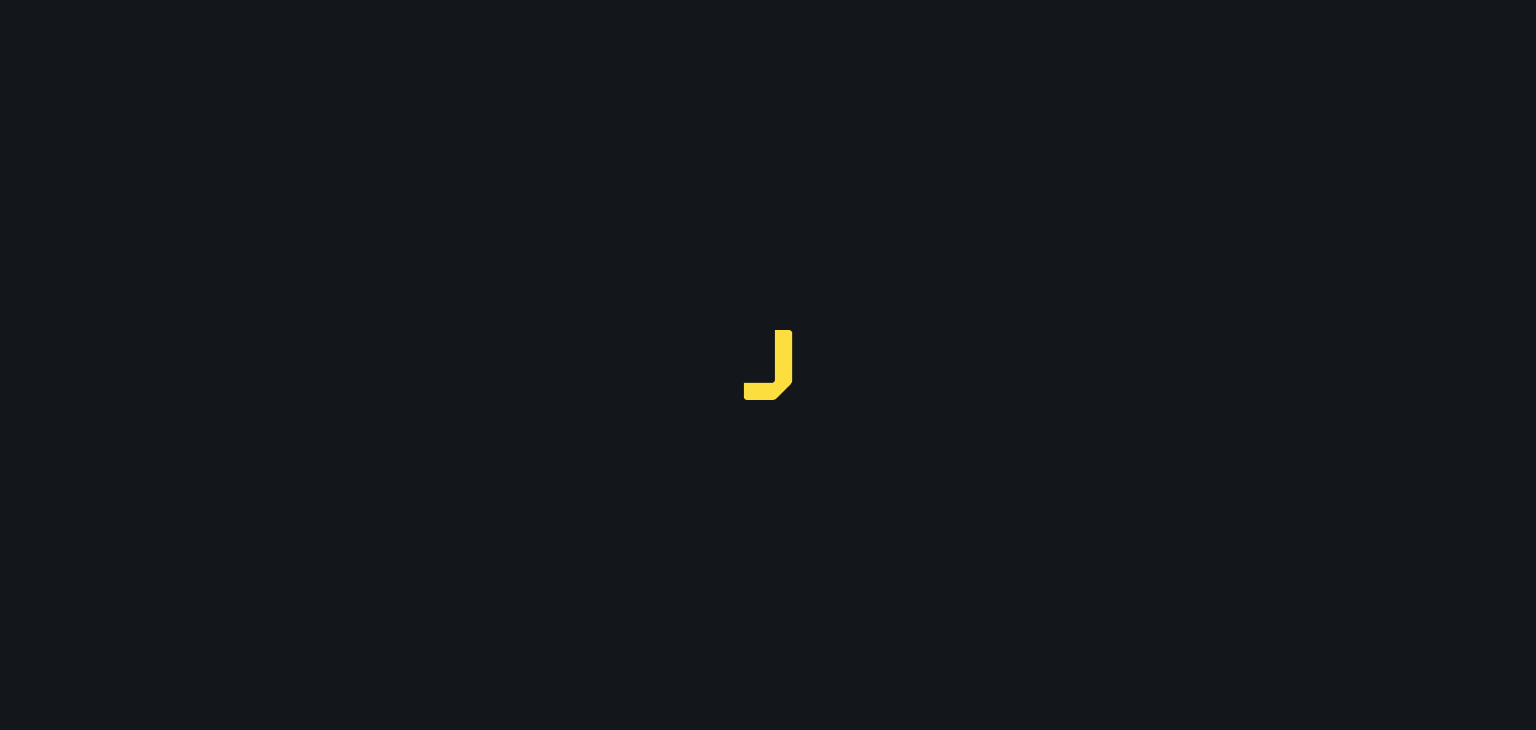 scroll, scrollTop: 0, scrollLeft: 0, axis: both 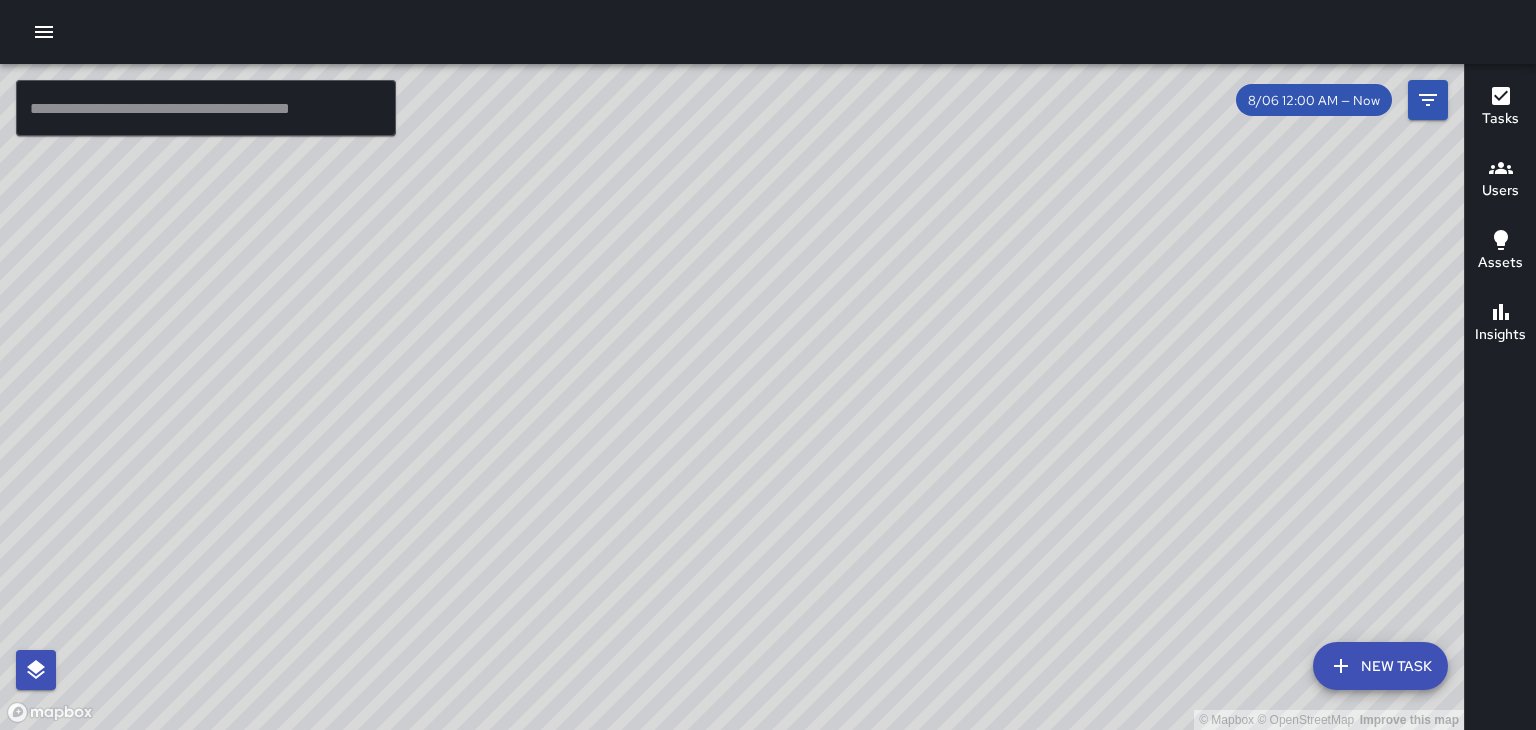 click on "© Mapbox   © OpenStreetMap   Improve this map" at bounding box center (732, 397) 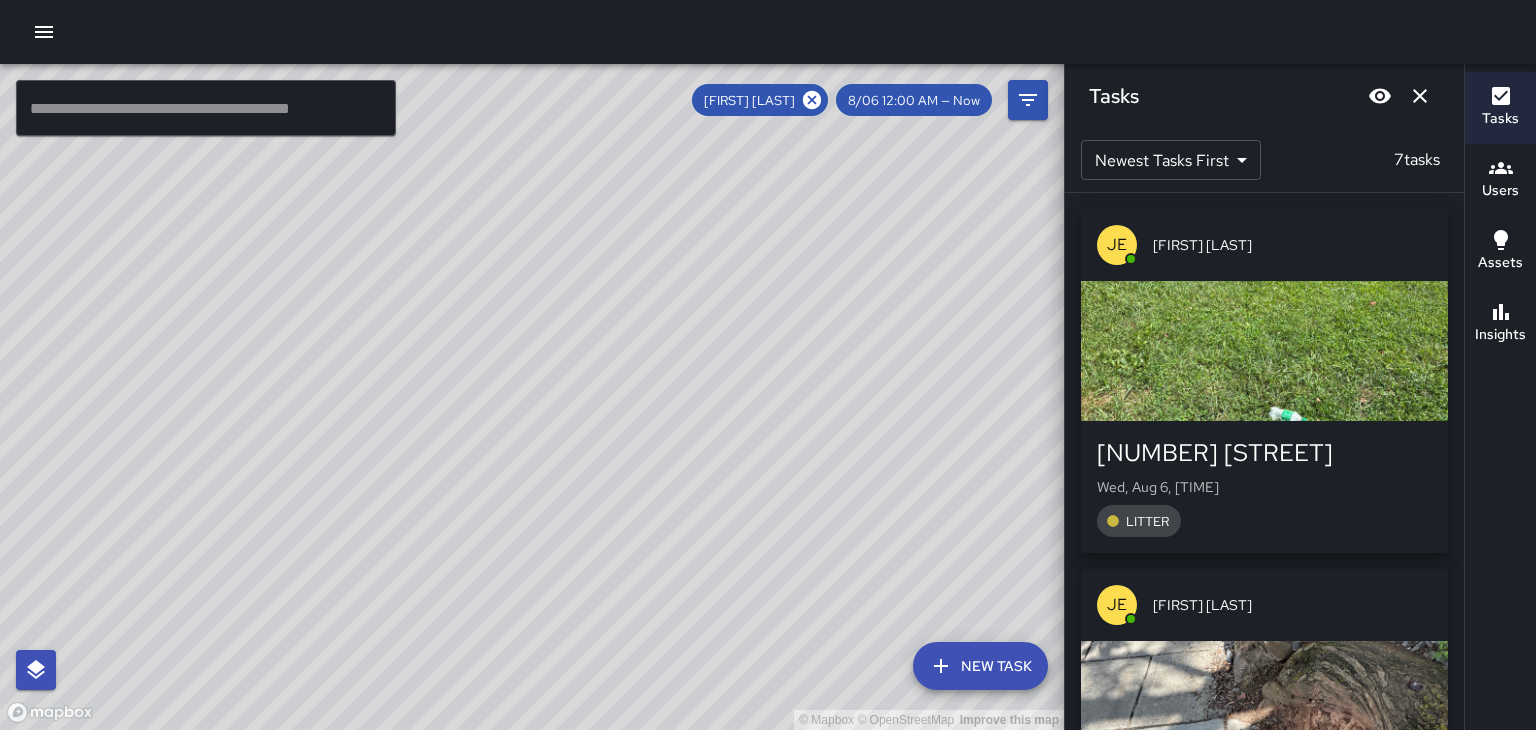 click on "© Mapbox   © OpenStreetMap   Improve this map" at bounding box center [532, 397] 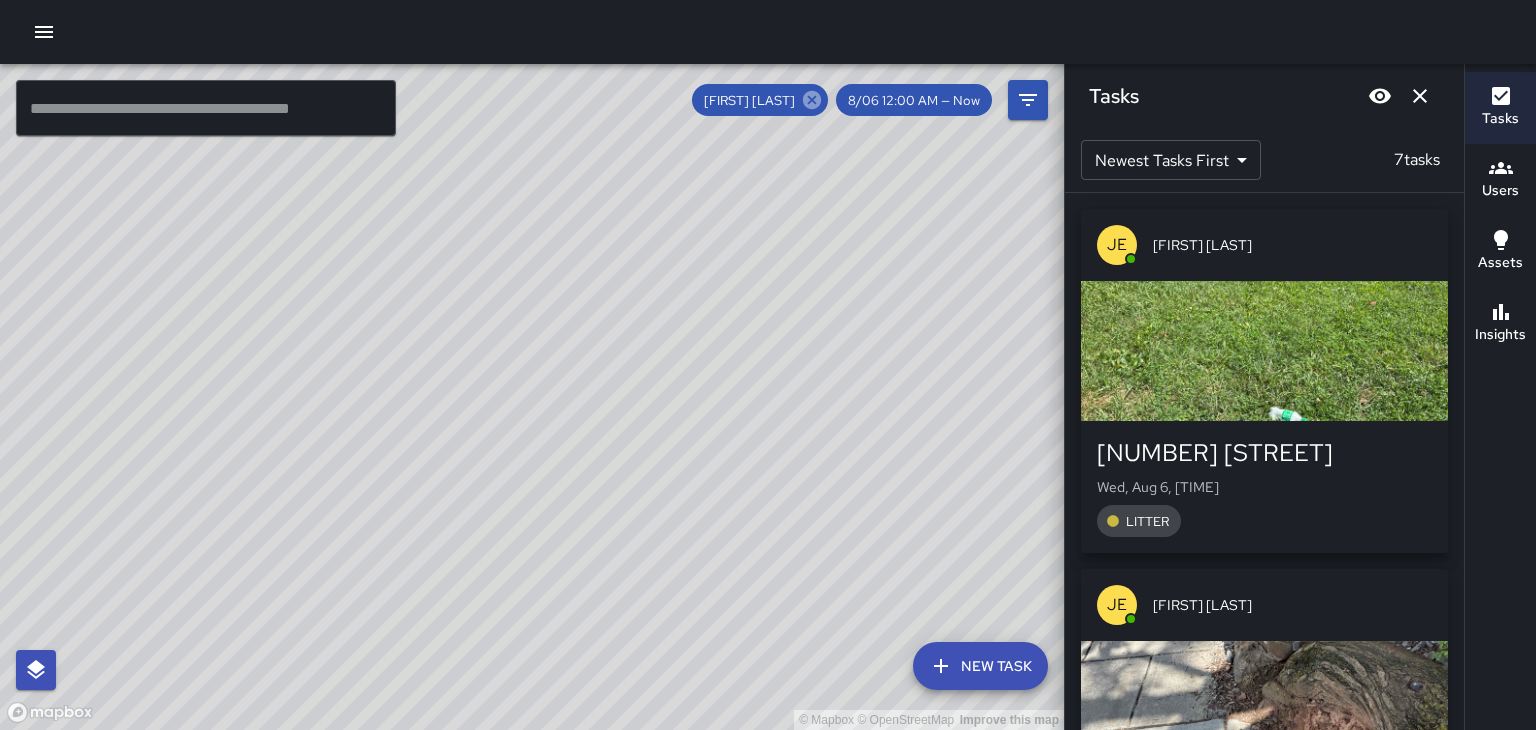 click 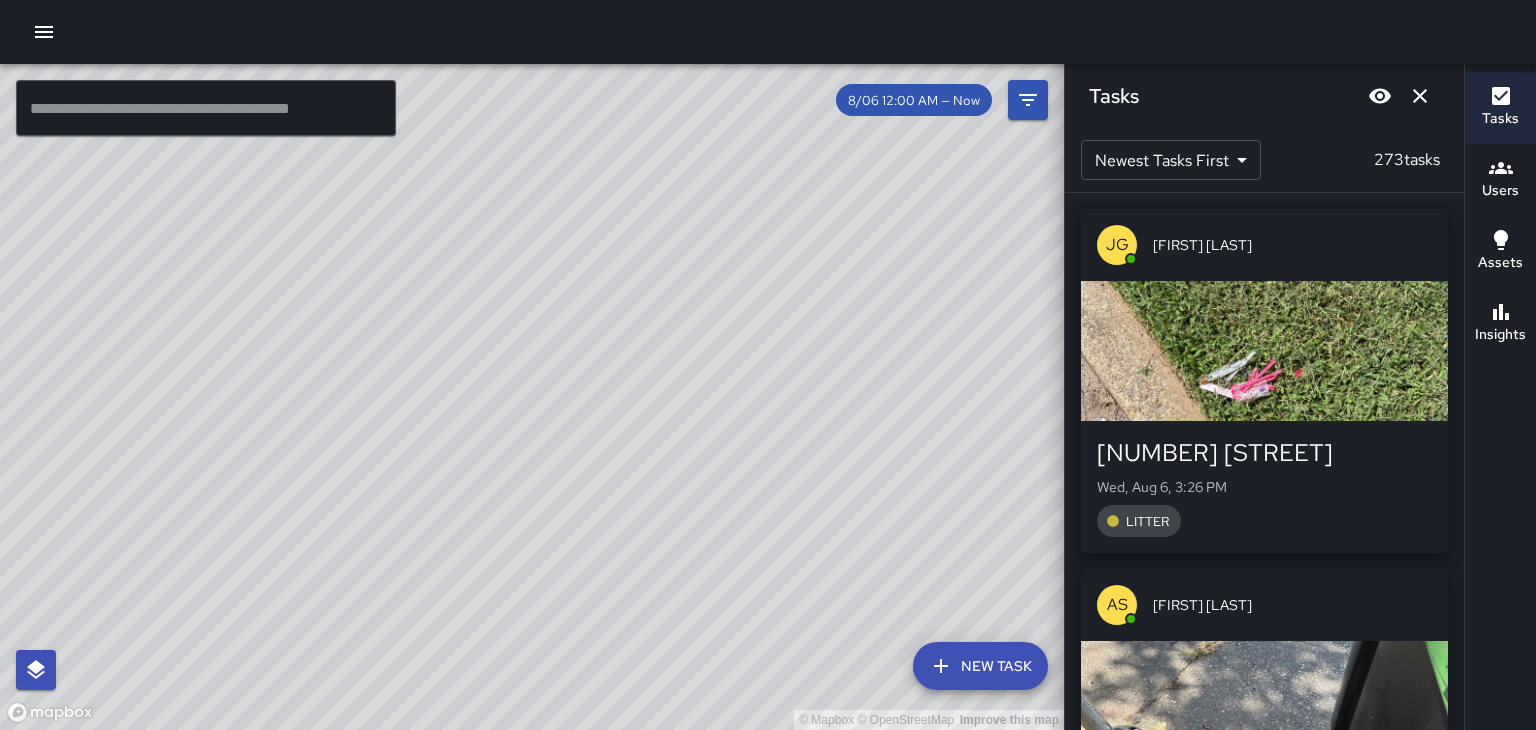 click on "© Mapbox   © OpenStreetMap   Improve this map" at bounding box center [532, 397] 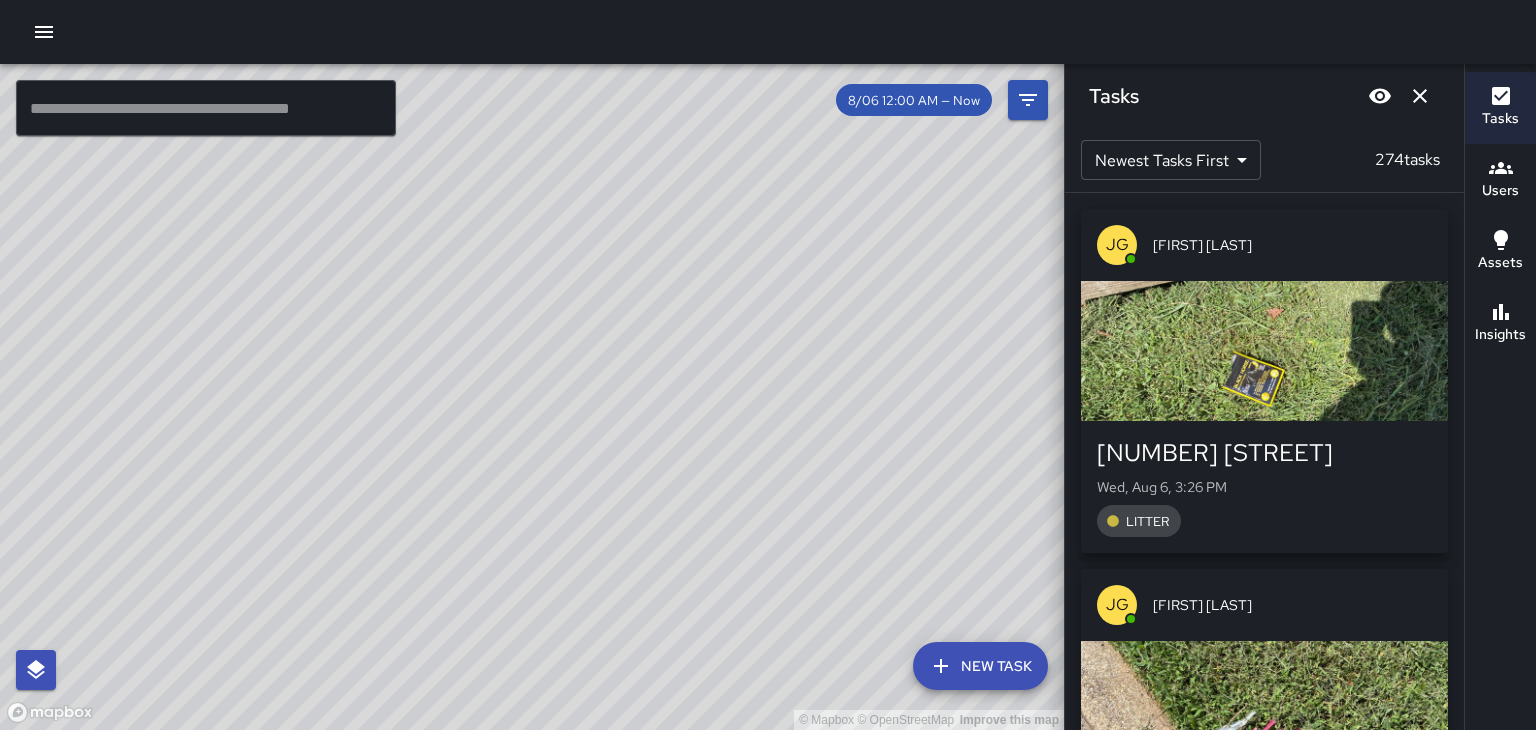 click on "Users" at bounding box center (1500, 191) 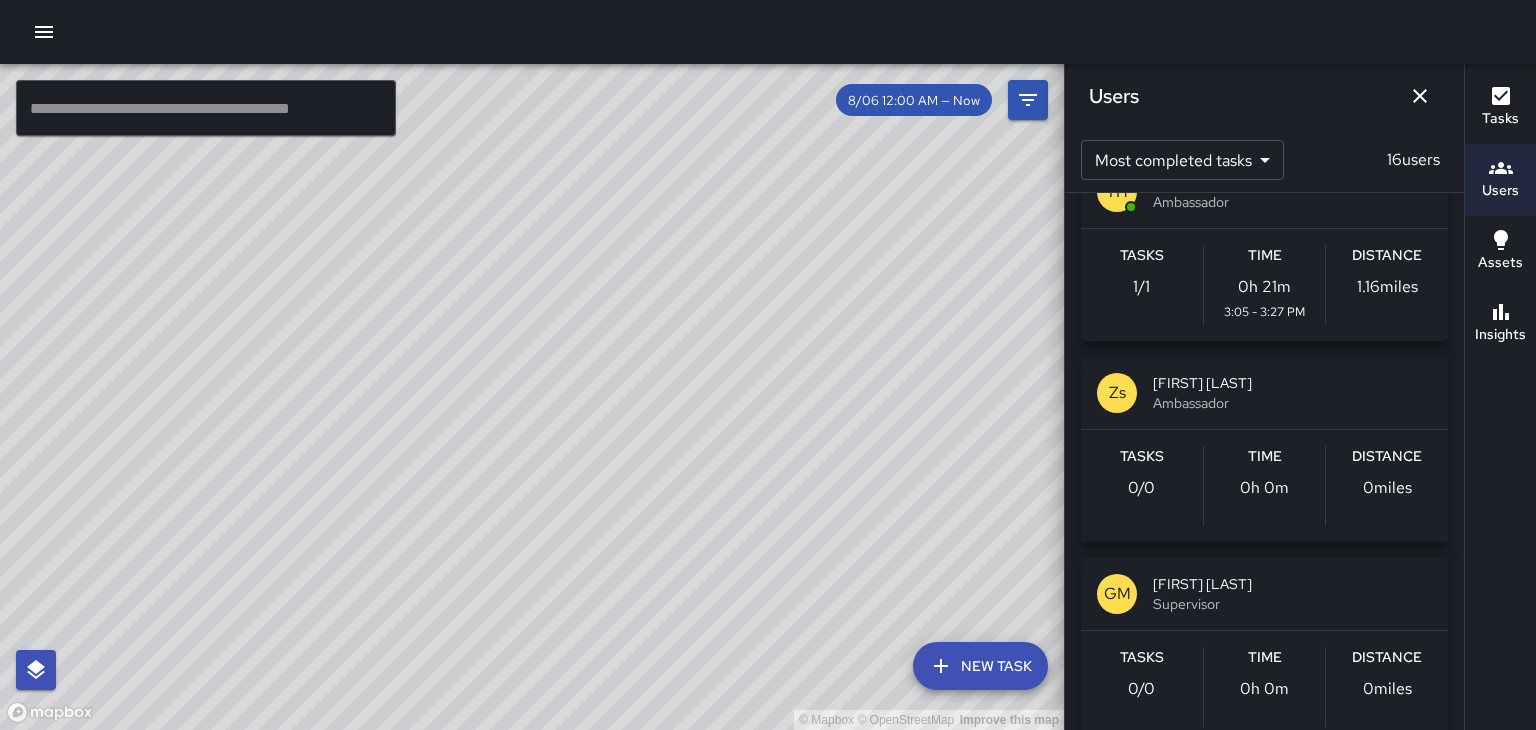 scroll, scrollTop: 1234, scrollLeft: 0, axis: vertical 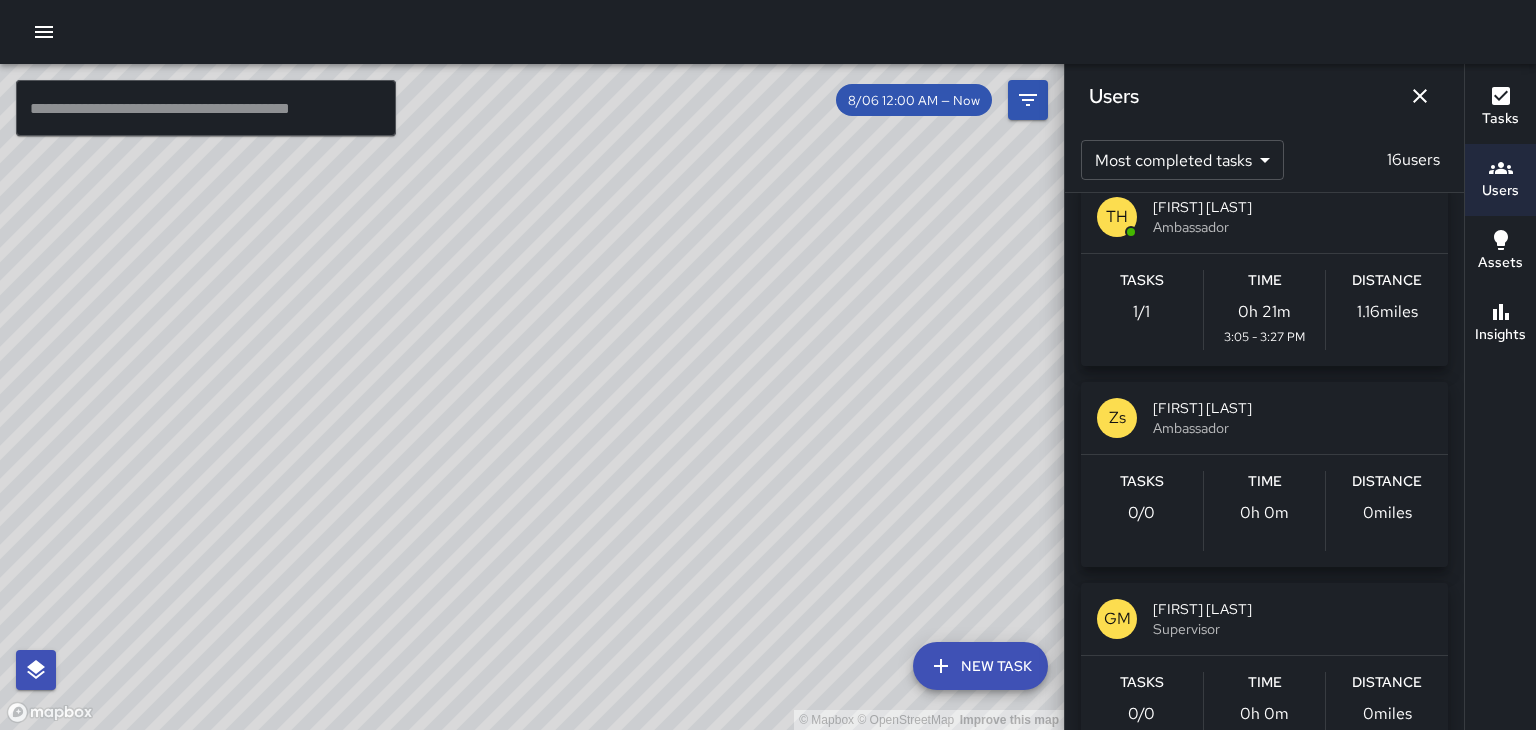 click at bounding box center [1420, 96] 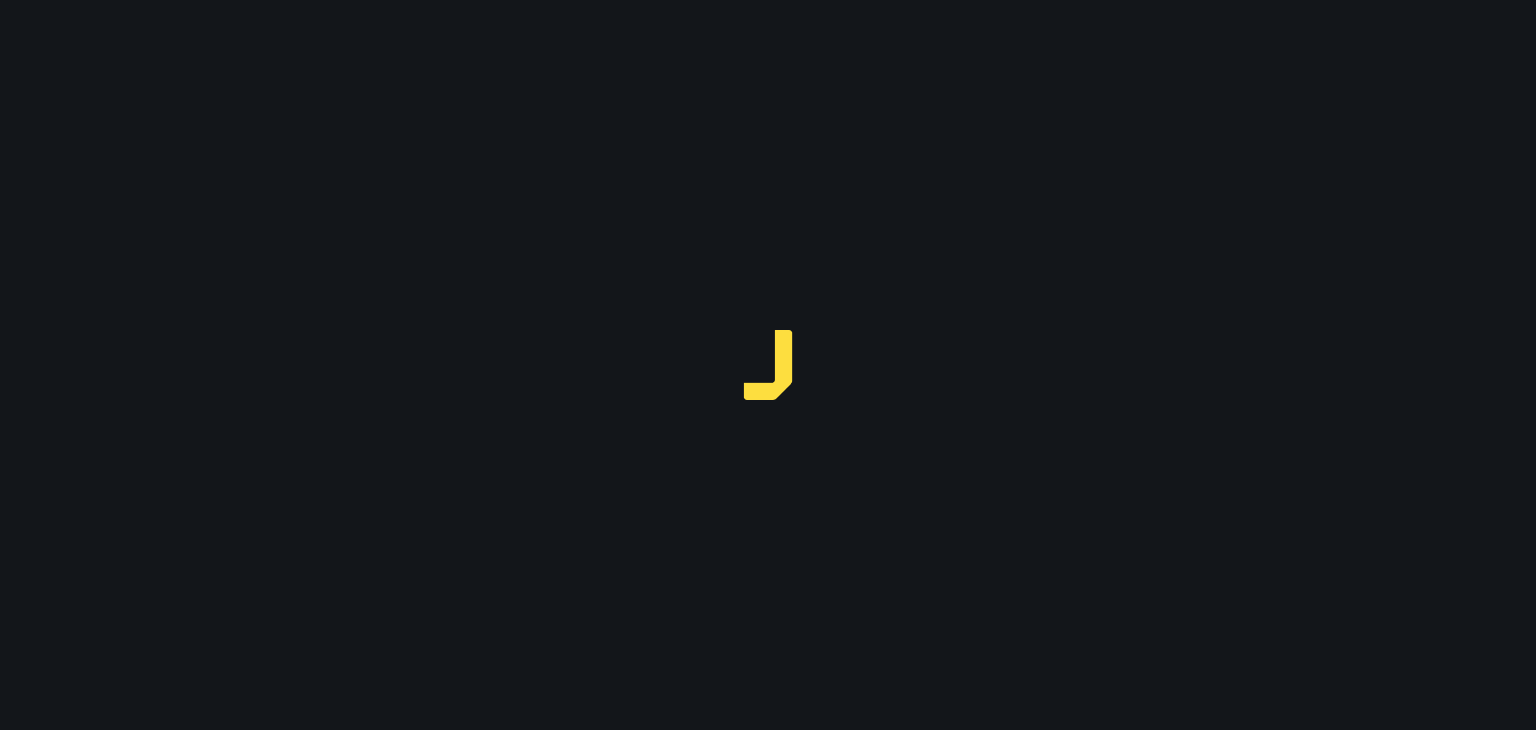 scroll, scrollTop: 0, scrollLeft: 0, axis: both 